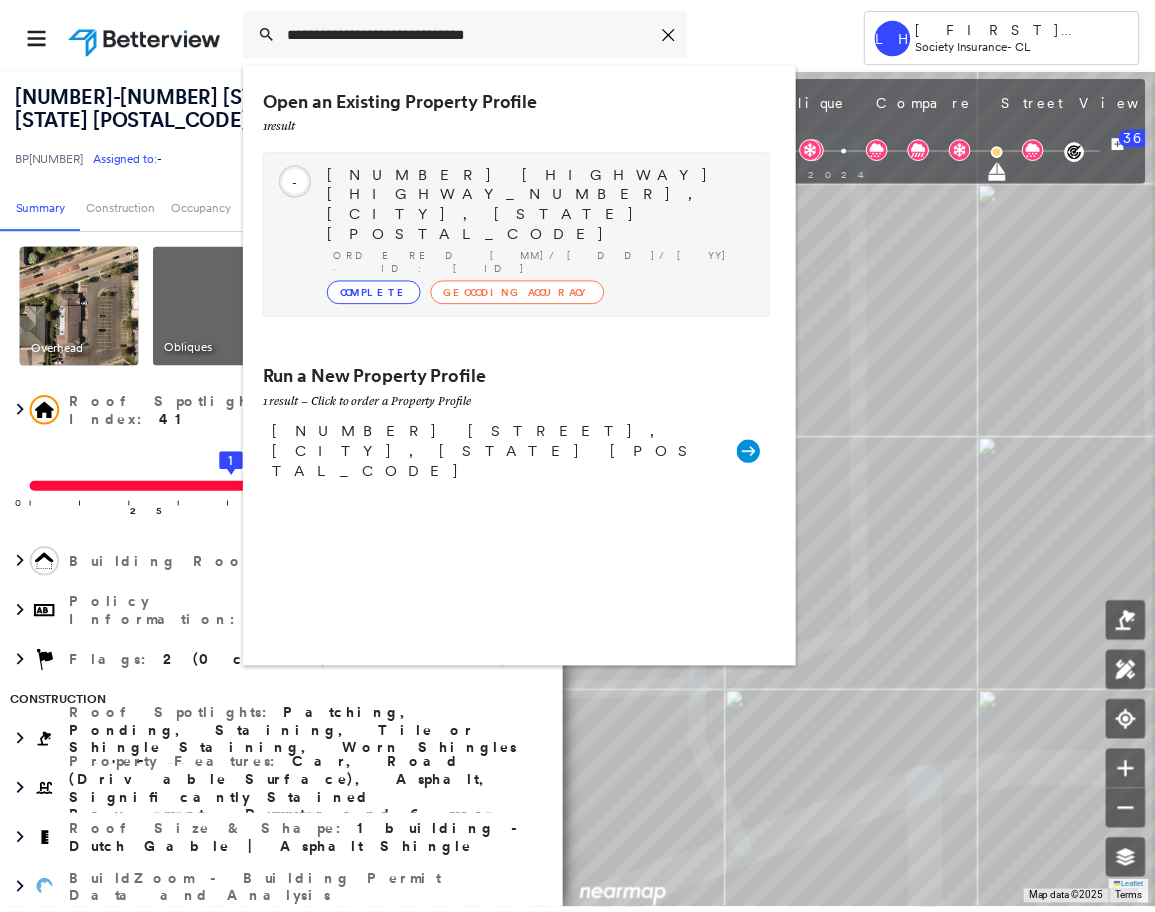scroll, scrollTop: 0, scrollLeft: 0, axis: both 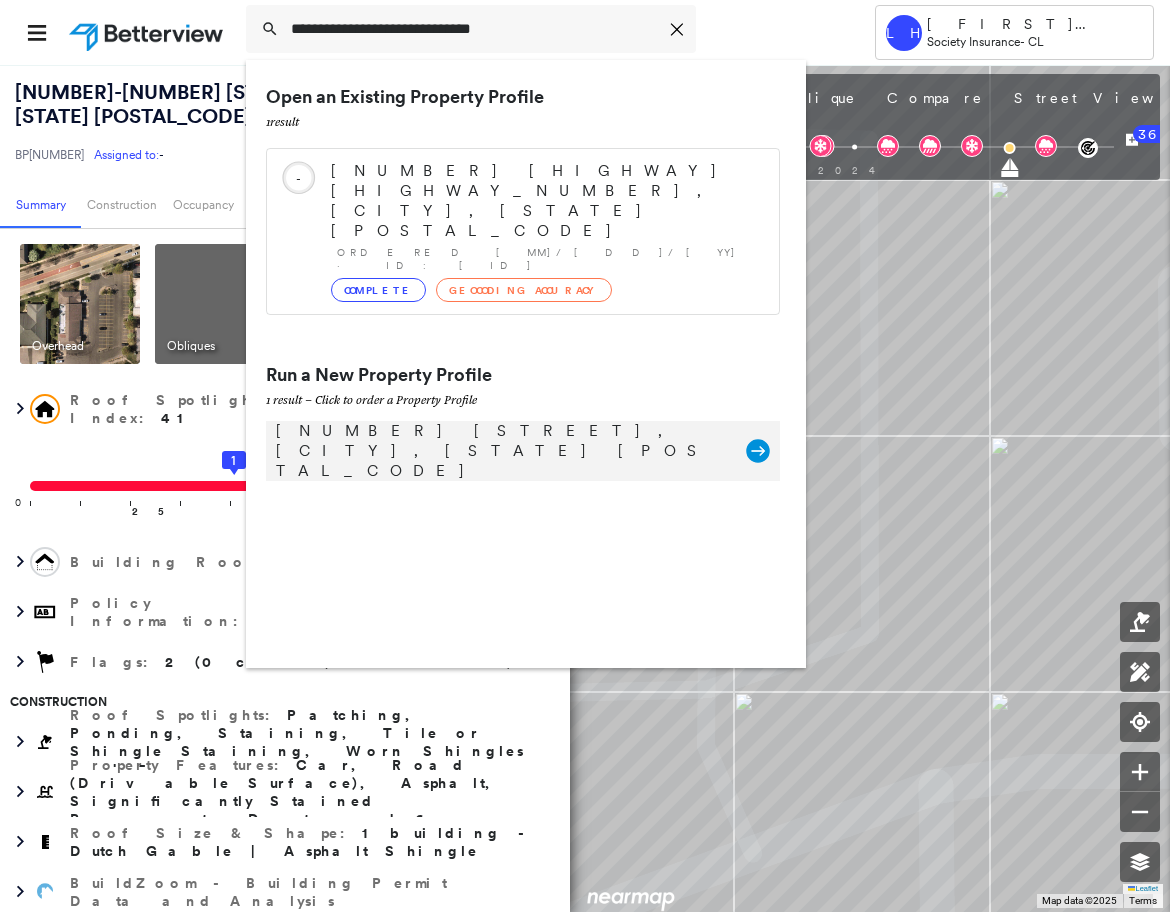 click on "[NUMBER] [STREET], [CITY], [STATE] [POSTAL_CODE]" at bounding box center [501, 451] 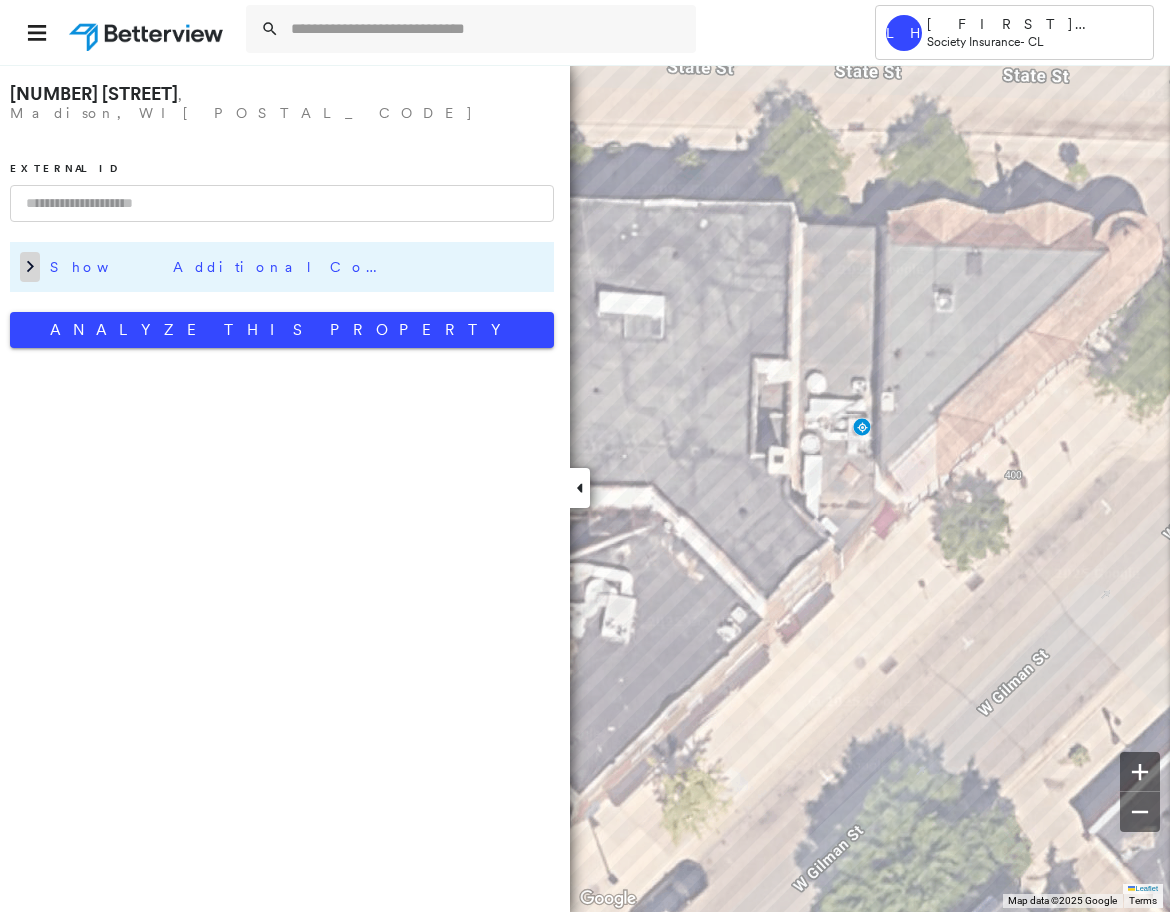 click 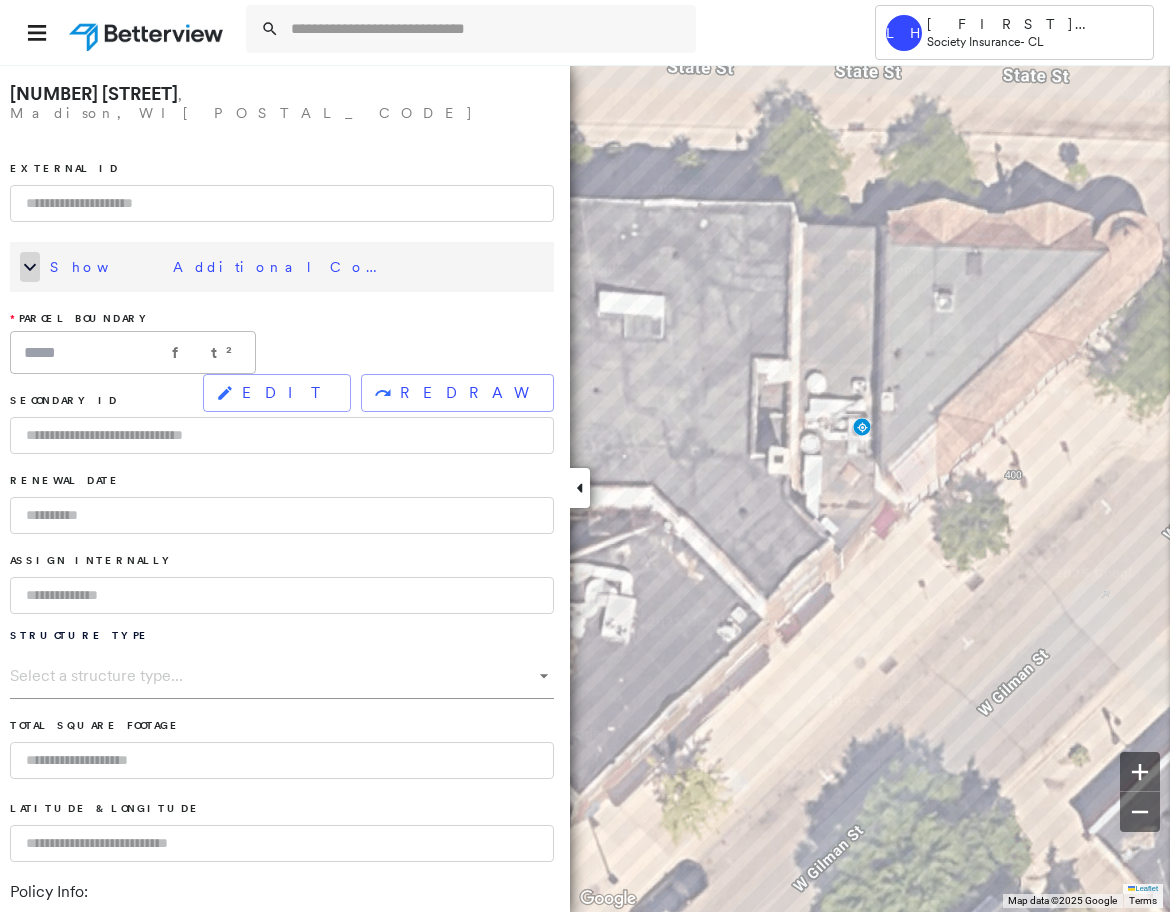 click 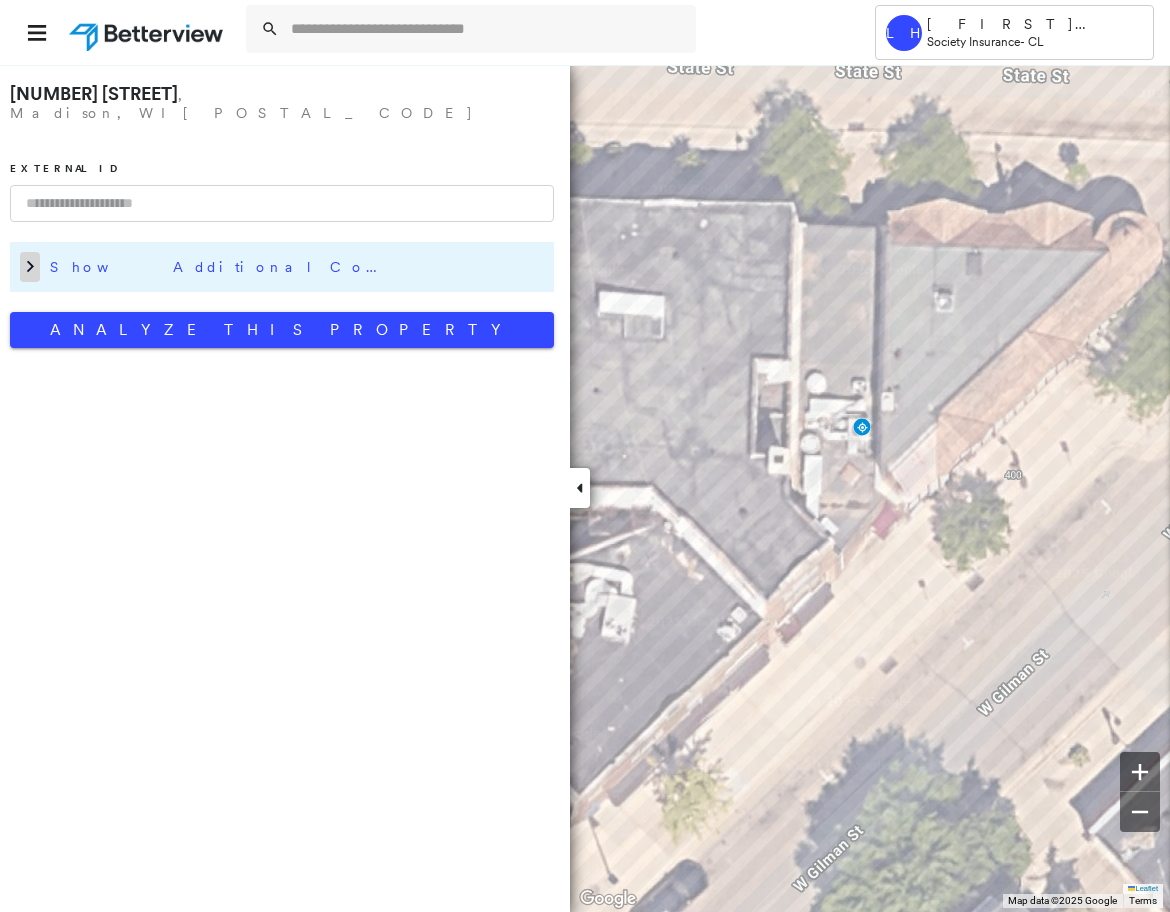 click 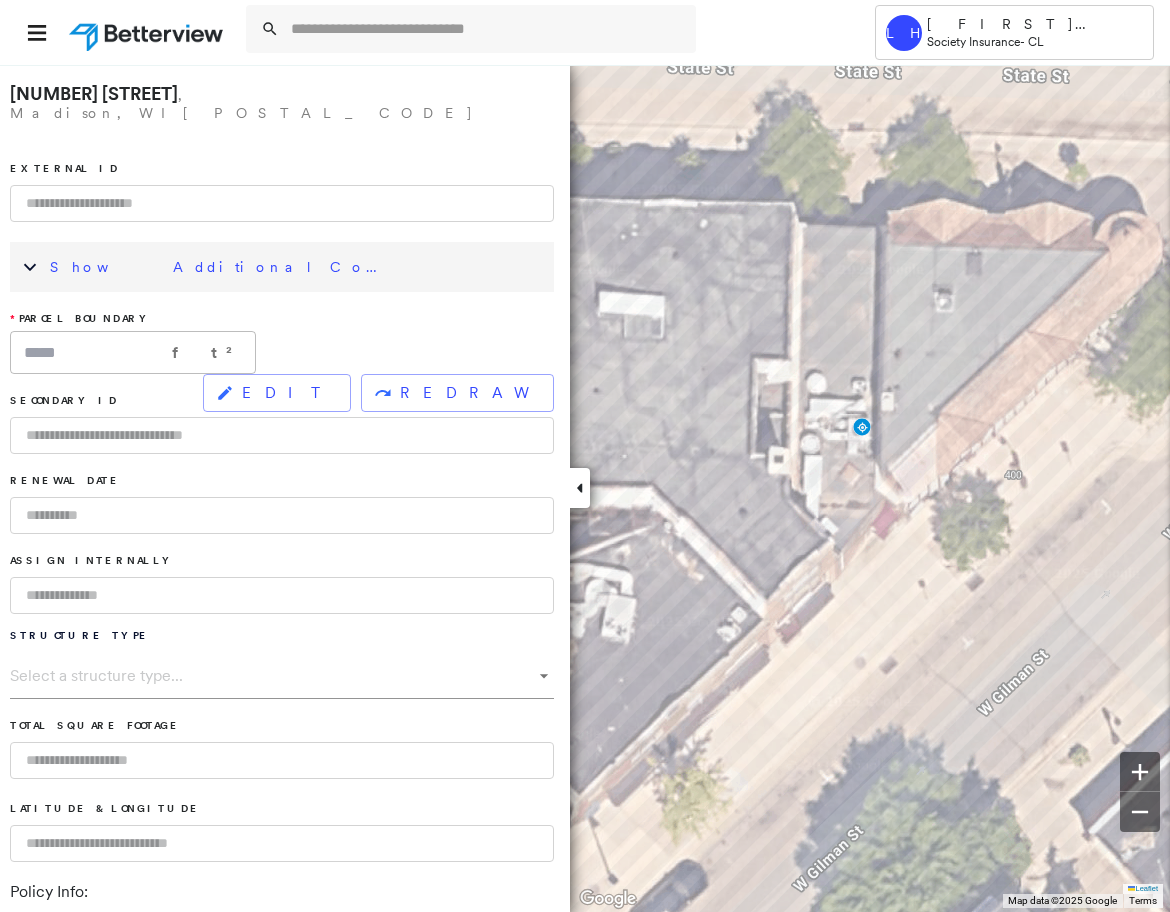 click on "Show Additional Company Data" at bounding box center [220, 267] 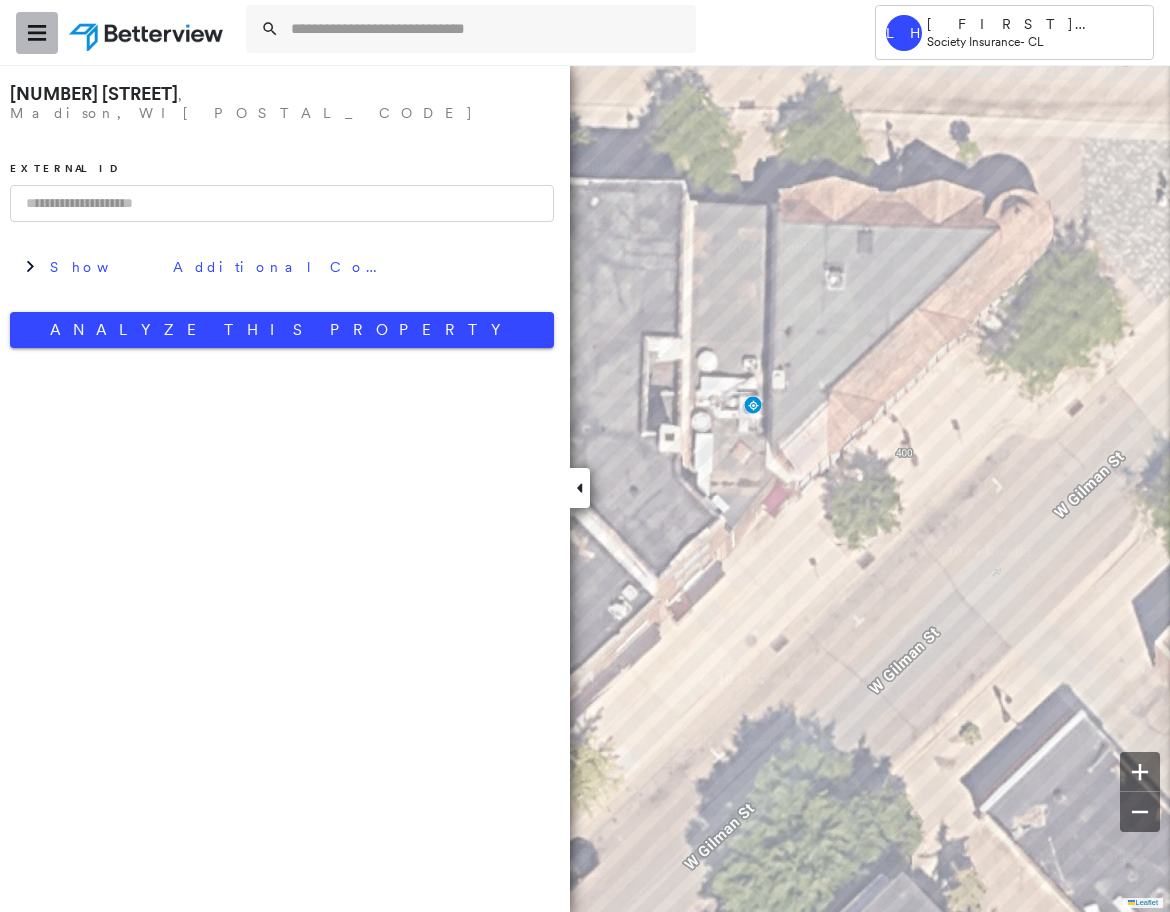 click 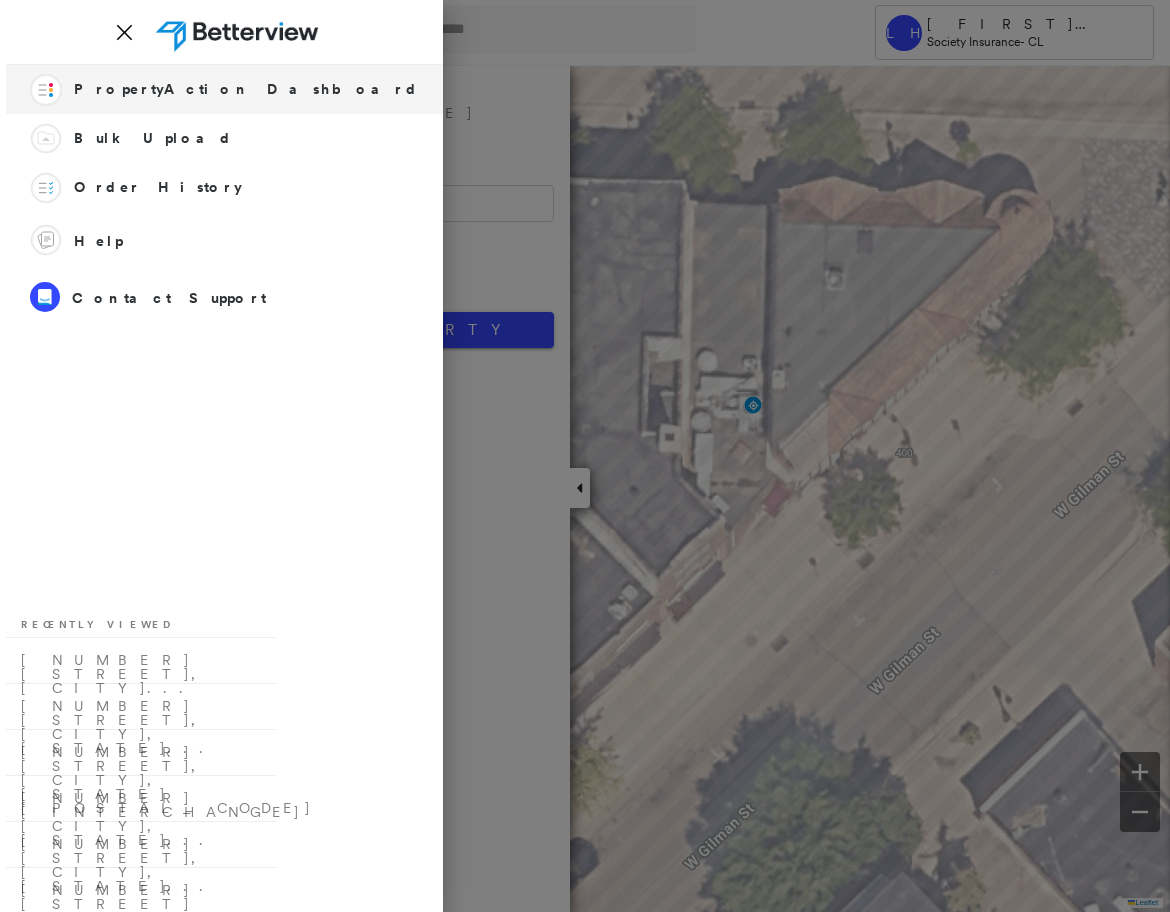 click on "PropertyAction Dashboard" at bounding box center (246, 89) 